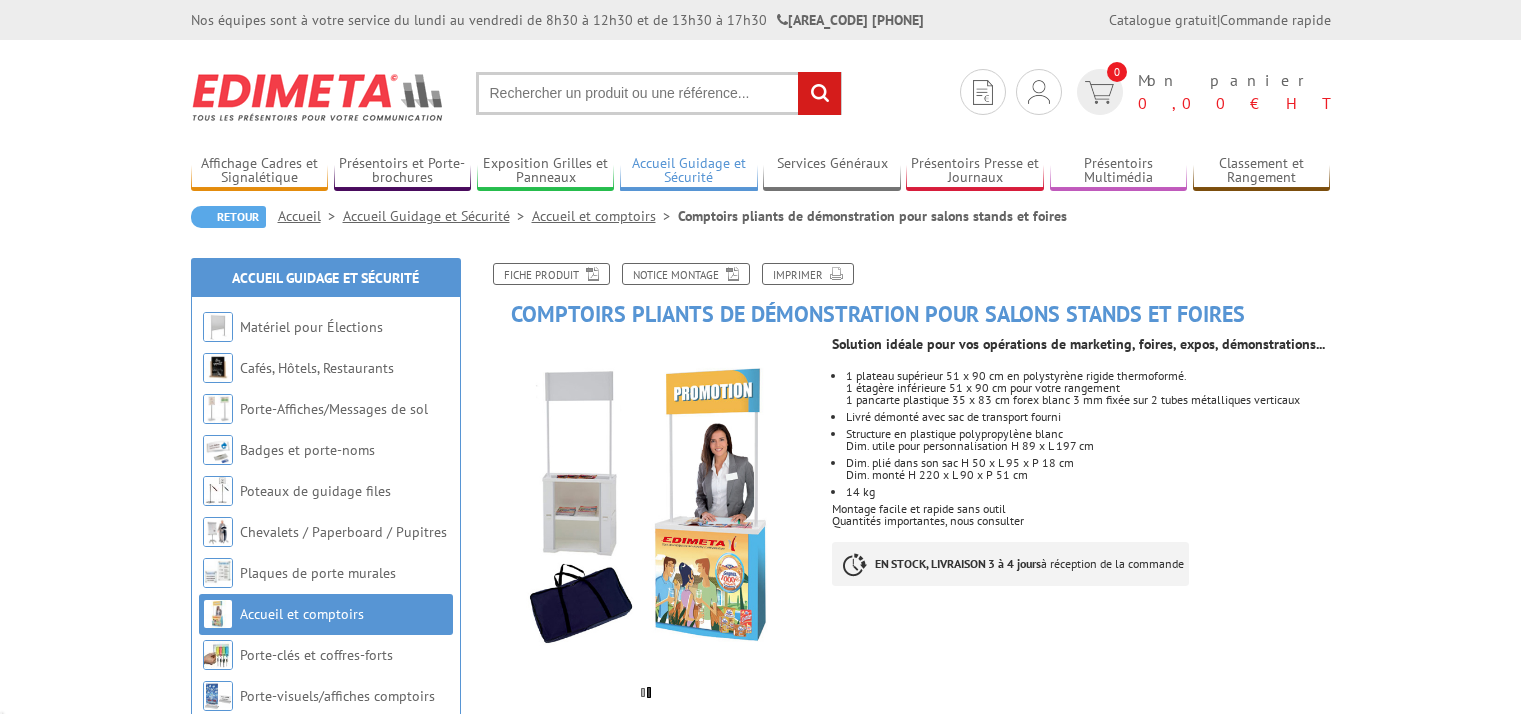 scroll, scrollTop: 0, scrollLeft: 0, axis: both 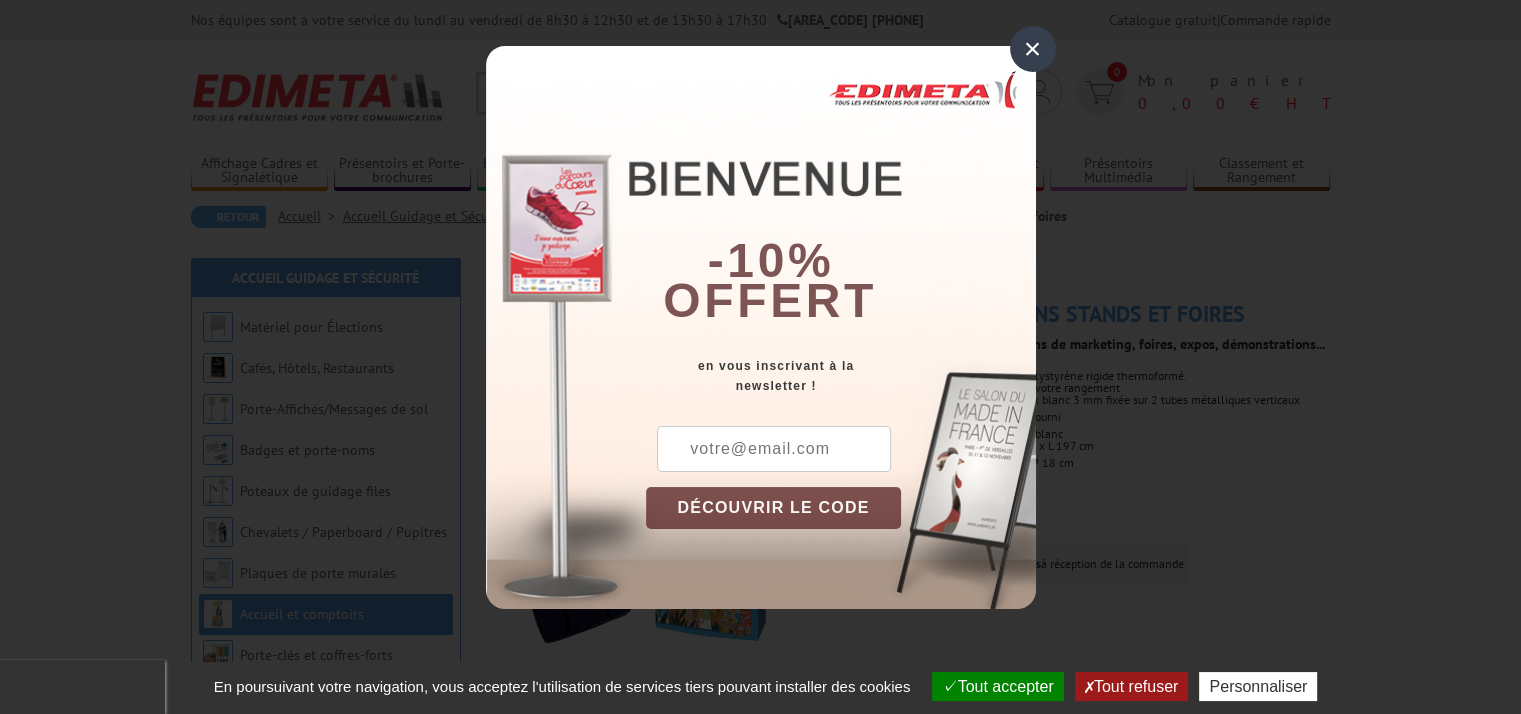 drag, startPoint x: 1028, startPoint y: 43, endPoint x: 1016, endPoint y: 35, distance: 14.422205 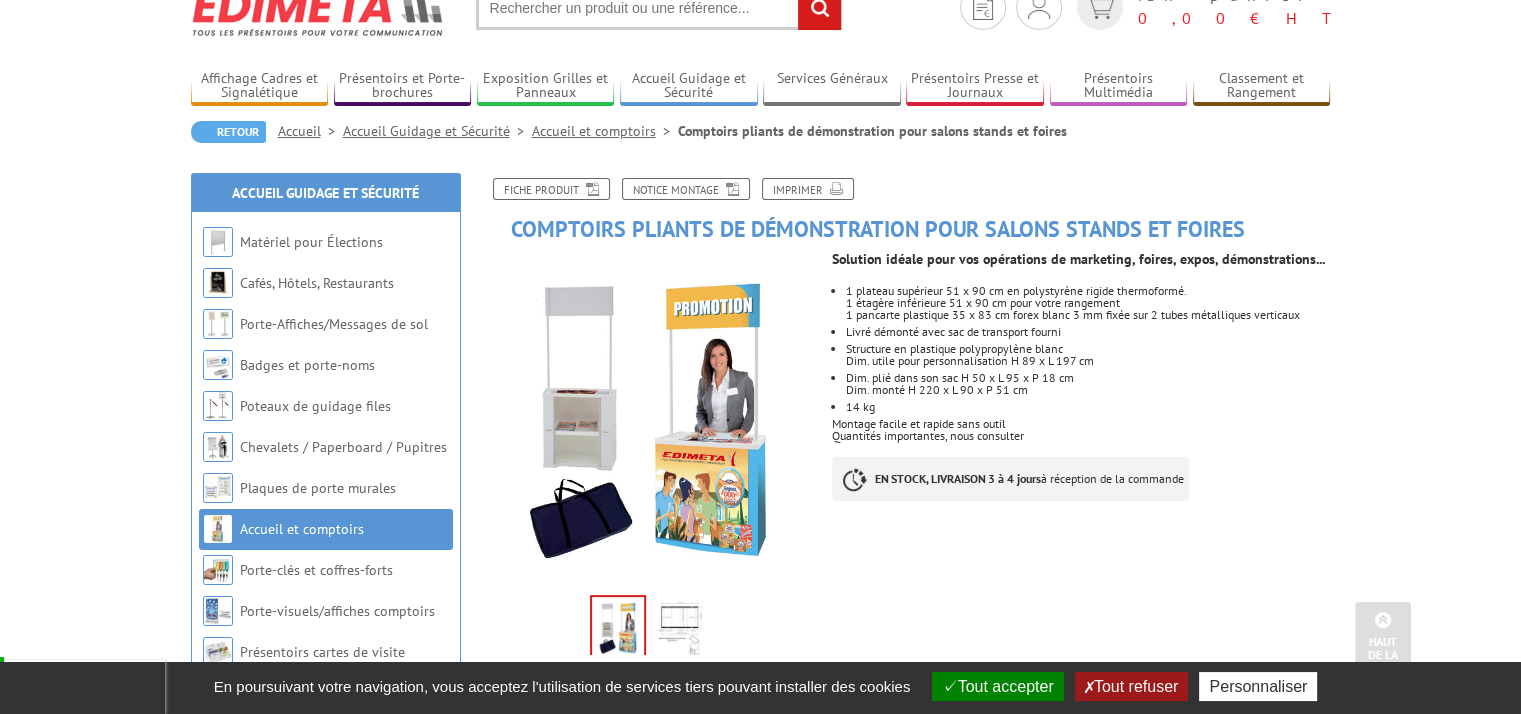 scroll, scrollTop: 0, scrollLeft: 0, axis: both 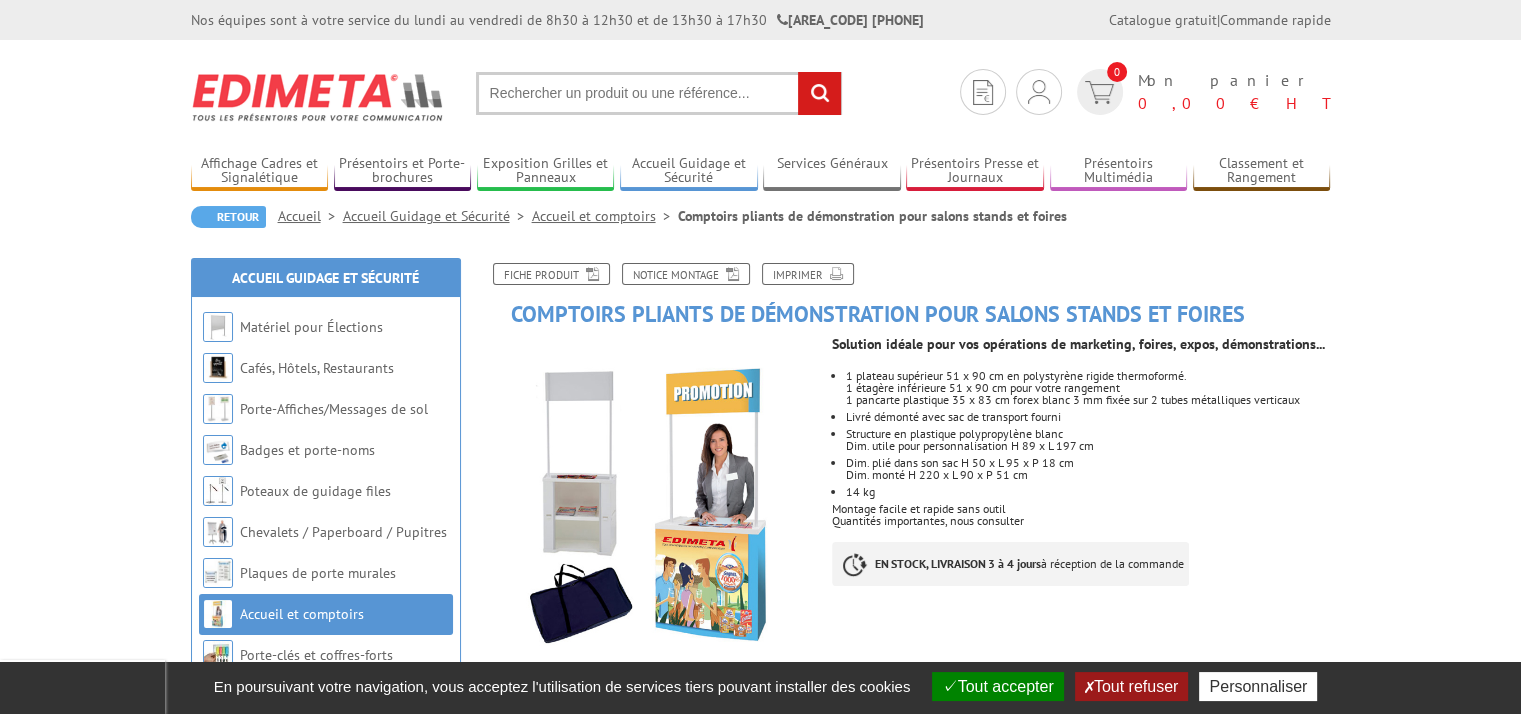 click on "Tout accepter" at bounding box center (998, 686) 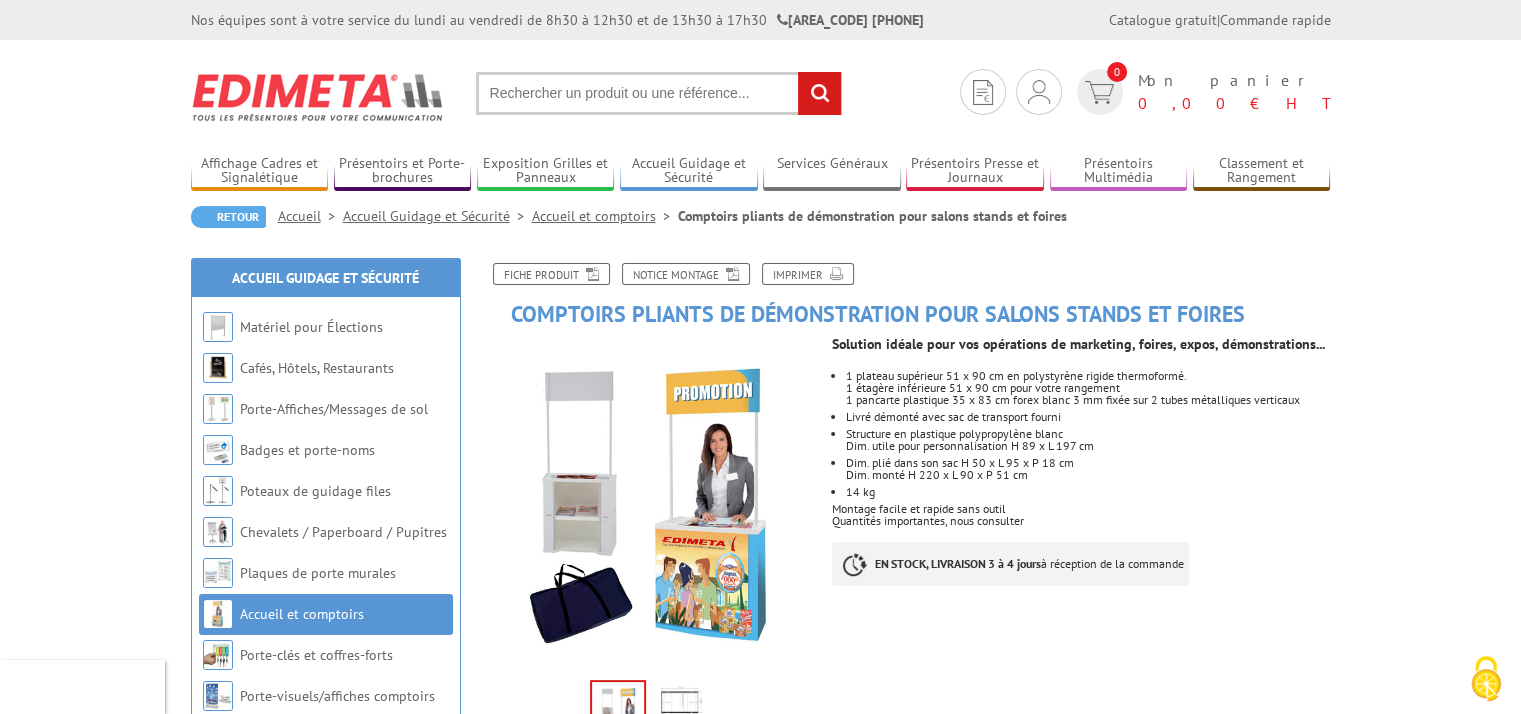 scroll, scrollTop: 0, scrollLeft: 0, axis: both 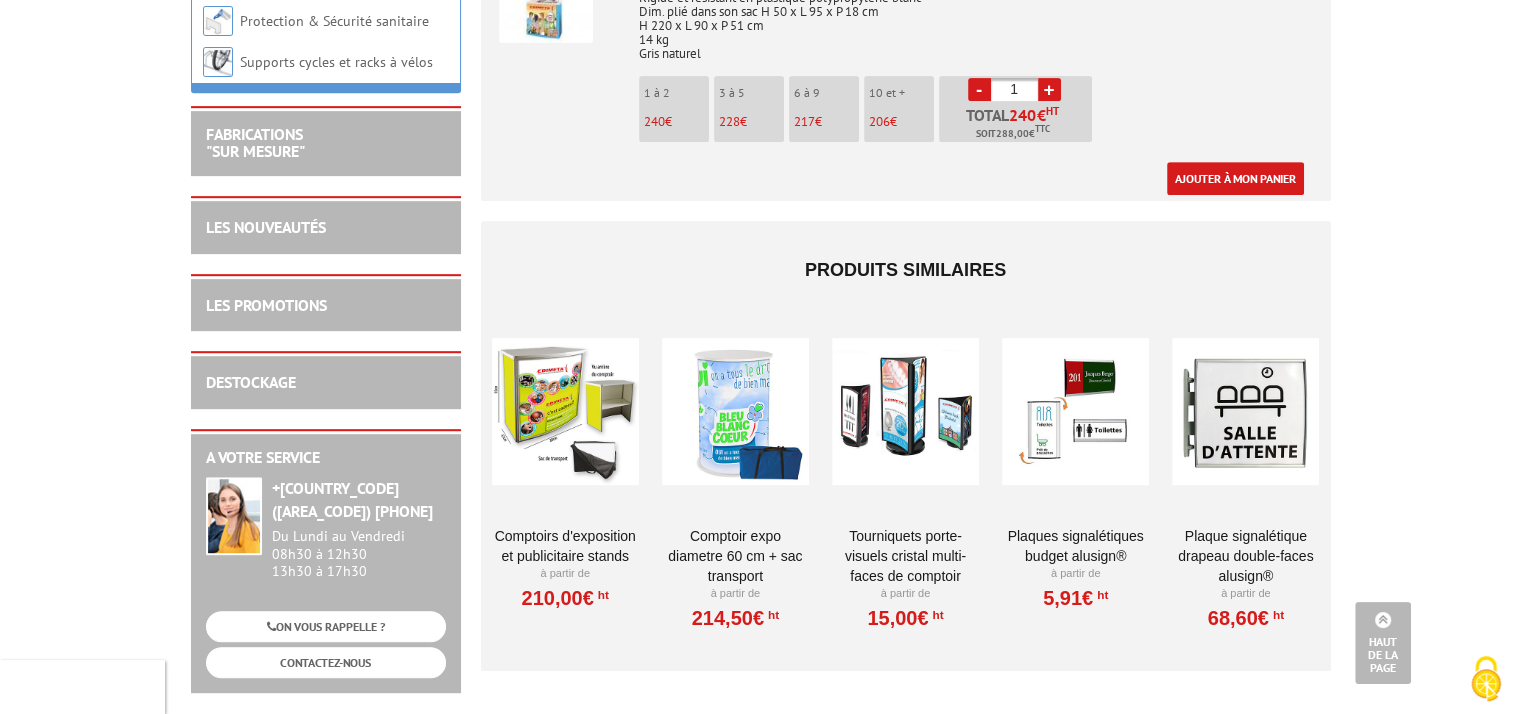 click at bounding box center [735, 411] 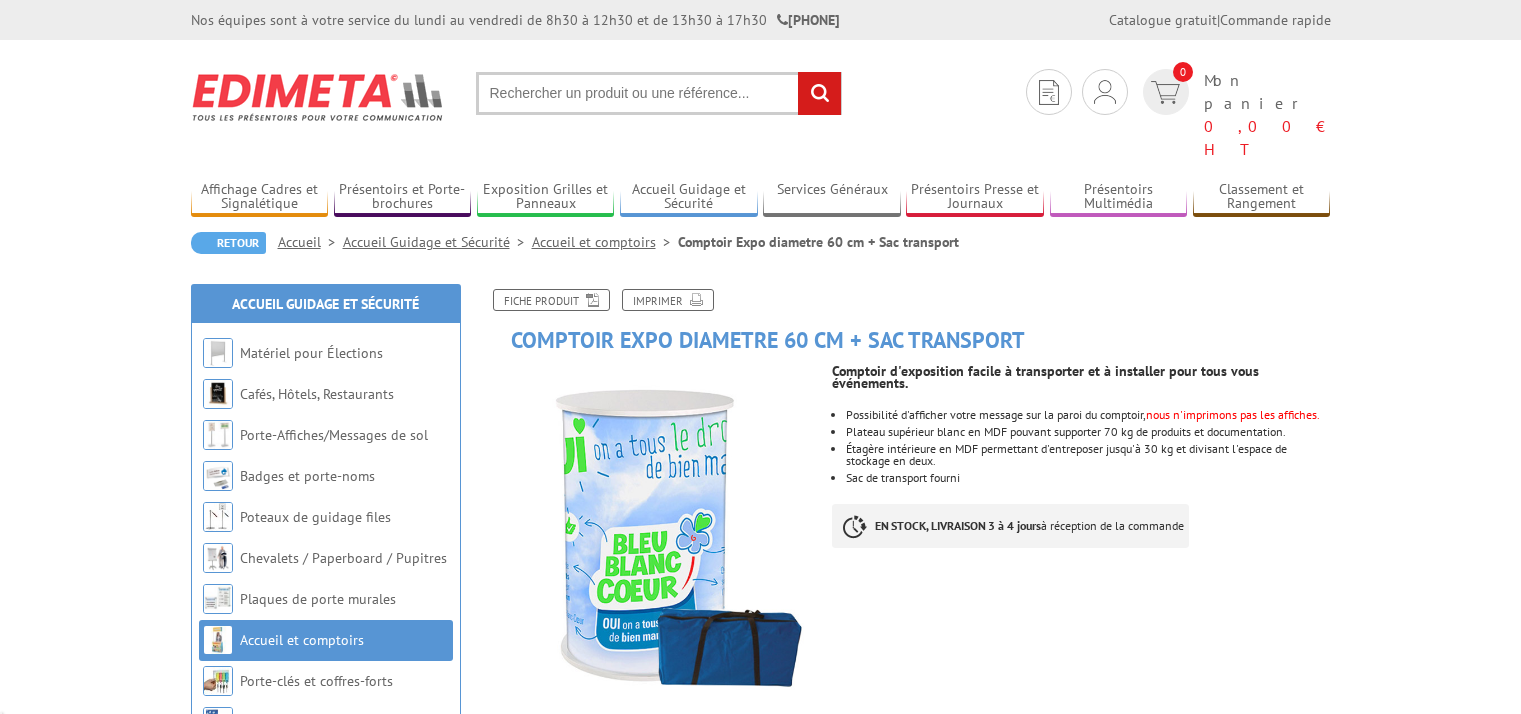 scroll, scrollTop: 0, scrollLeft: 0, axis: both 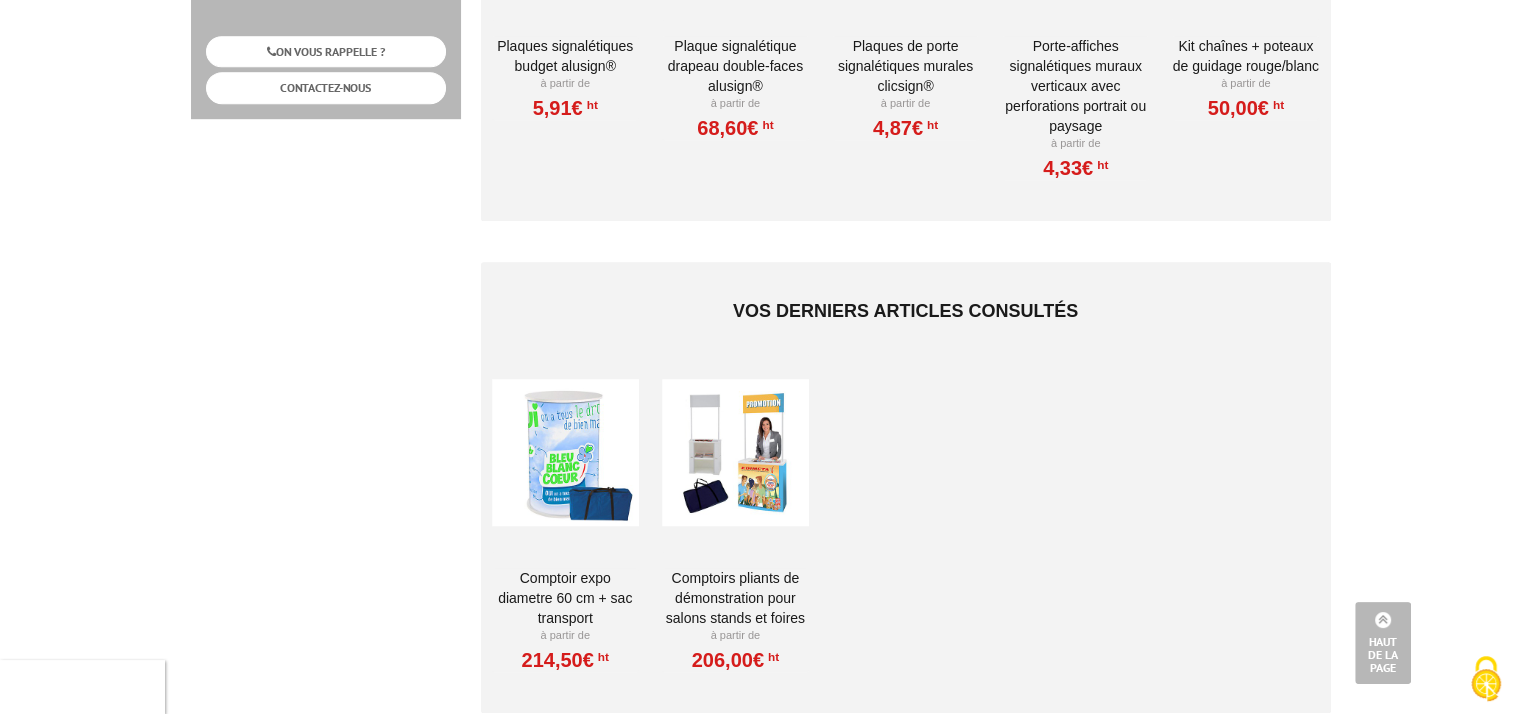 click on "Comptoirs pliants de démonstration pour salons stands et foires" at bounding box center (735, 598) 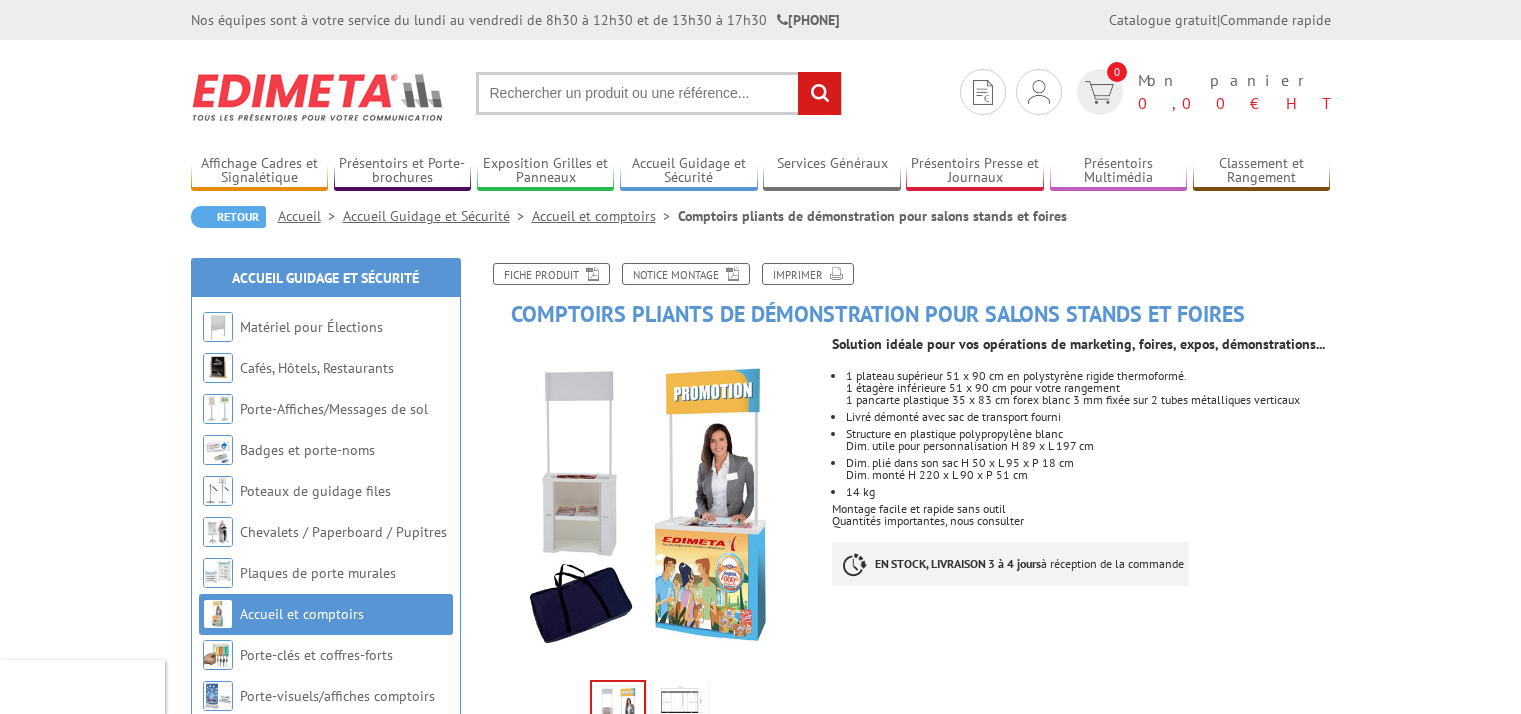 scroll, scrollTop: 0, scrollLeft: 0, axis: both 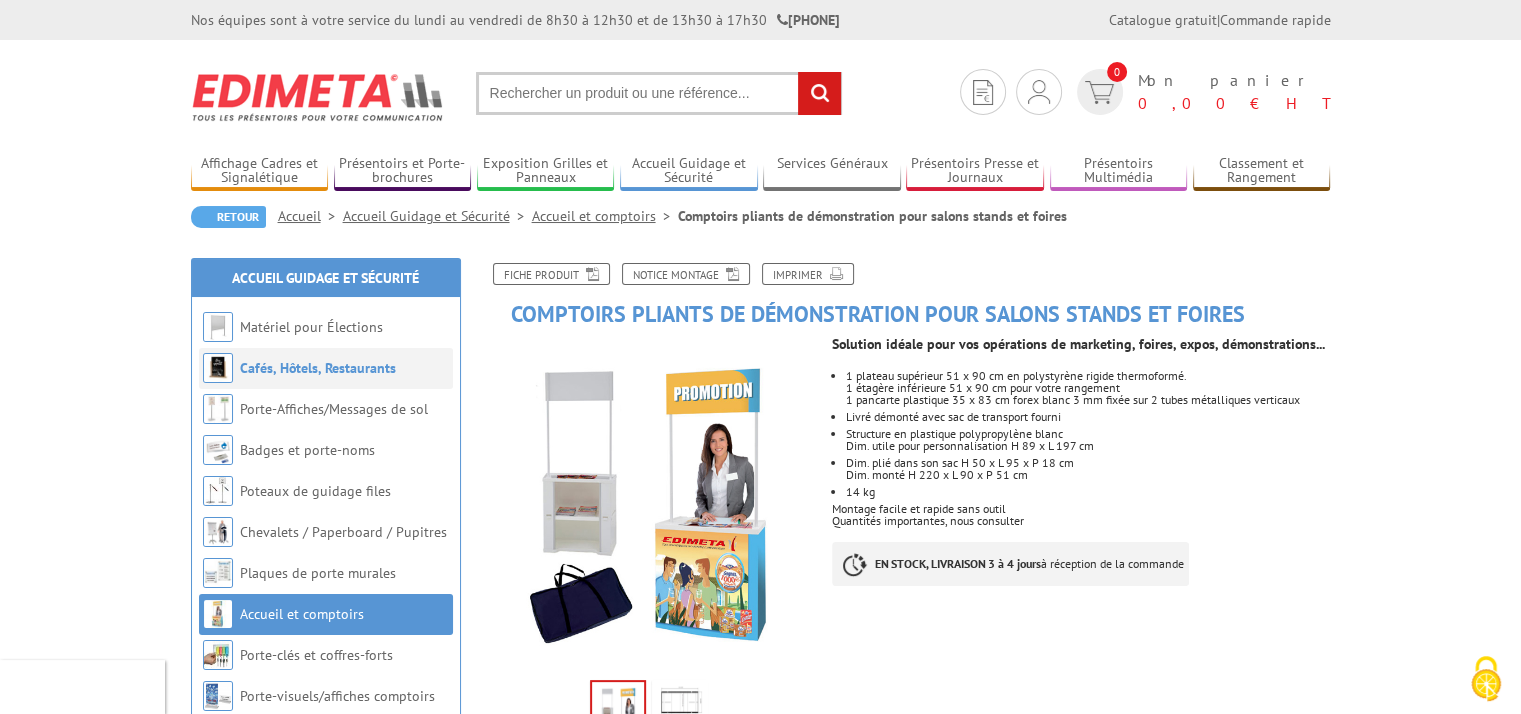 click on "Cafés, Hôtels, Restaurants" at bounding box center [318, 368] 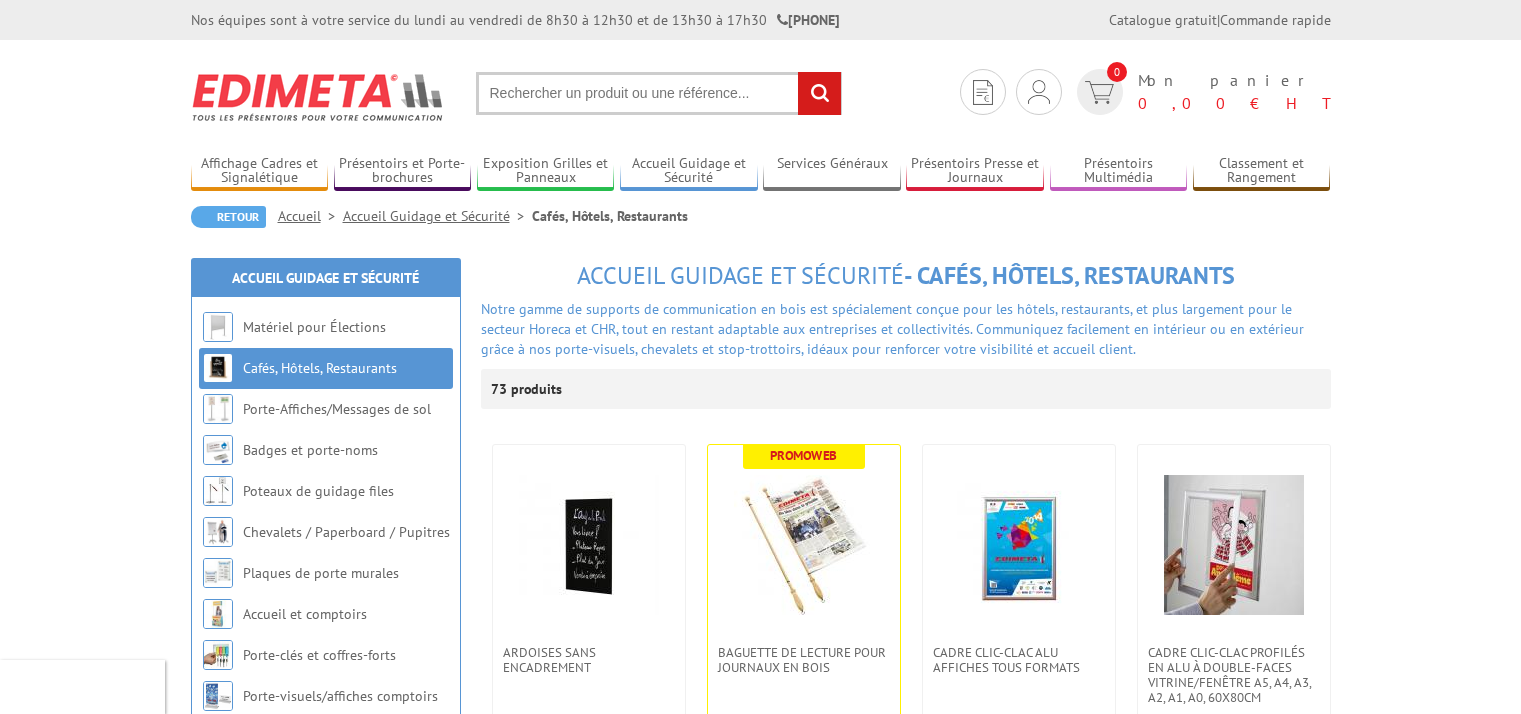 scroll, scrollTop: 0, scrollLeft: 0, axis: both 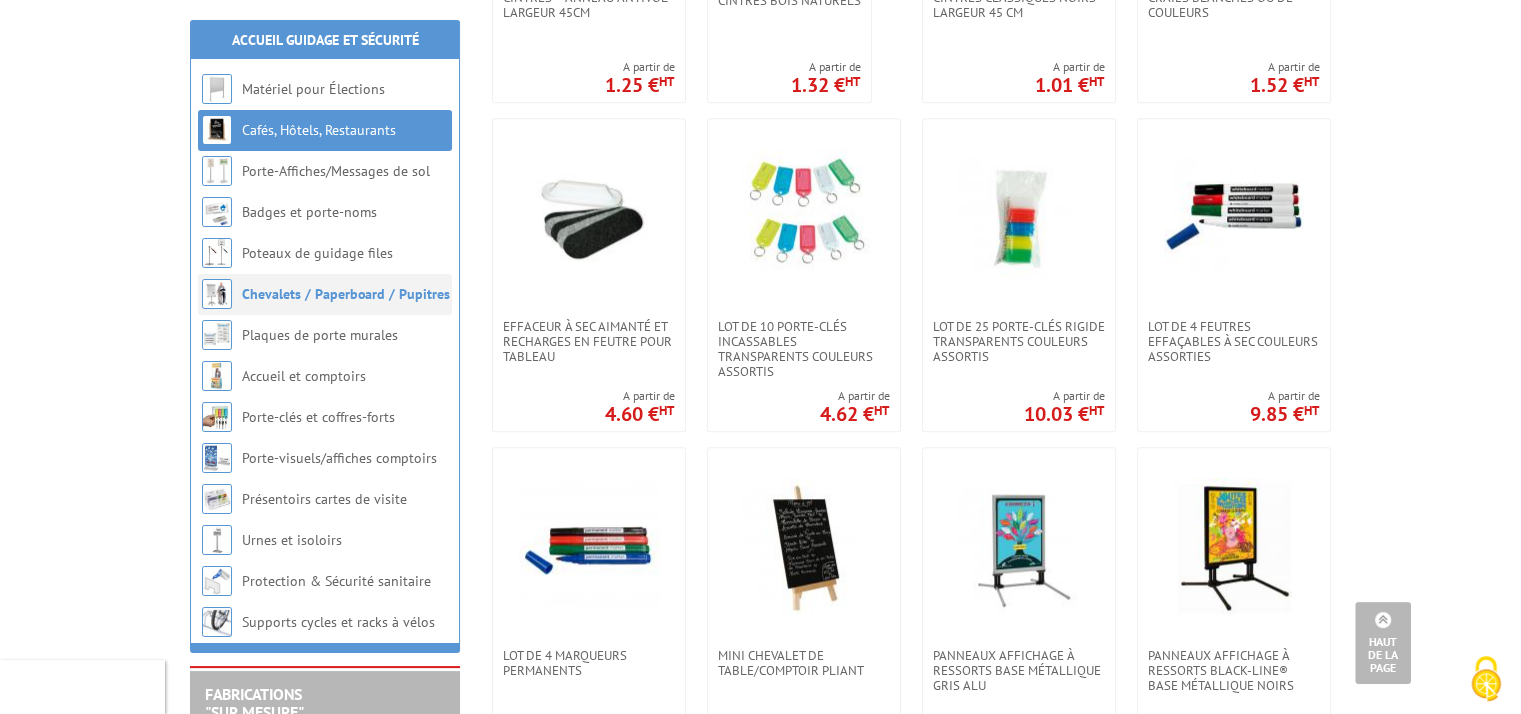click on "Chevalets / Paperboard / Pupitres" at bounding box center (346, 294) 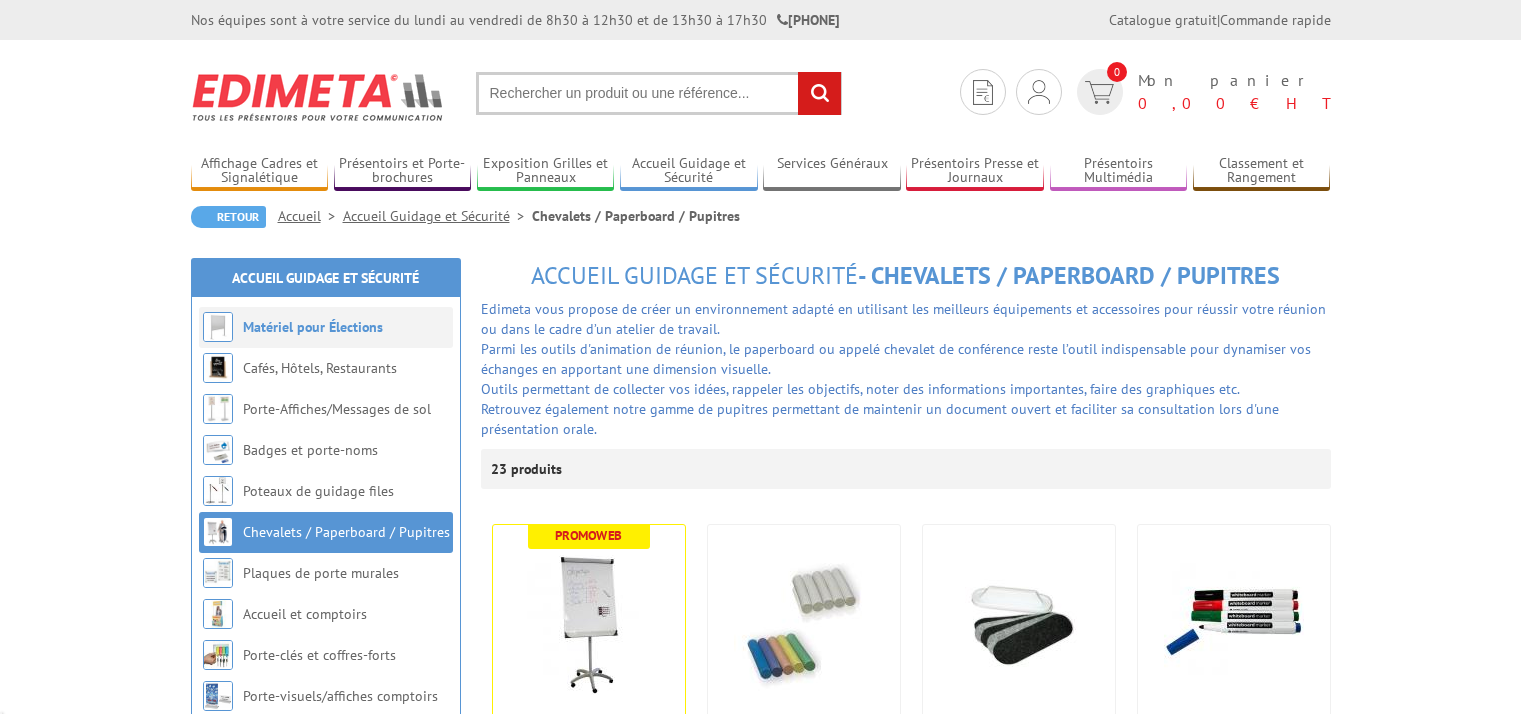 scroll, scrollTop: 0, scrollLeft: 0, axis: both 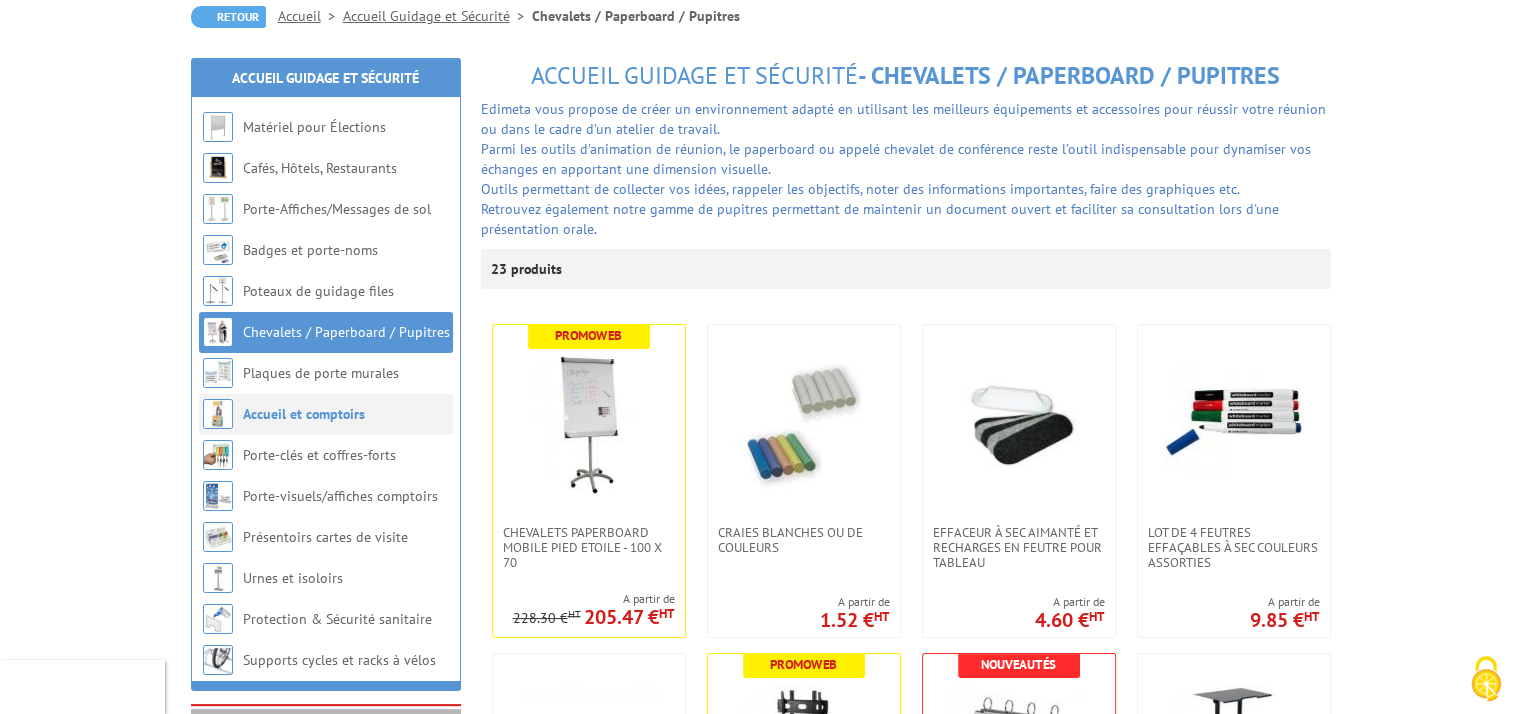 click on "Accueil et comptoirs" at bounding box center [304, 414] 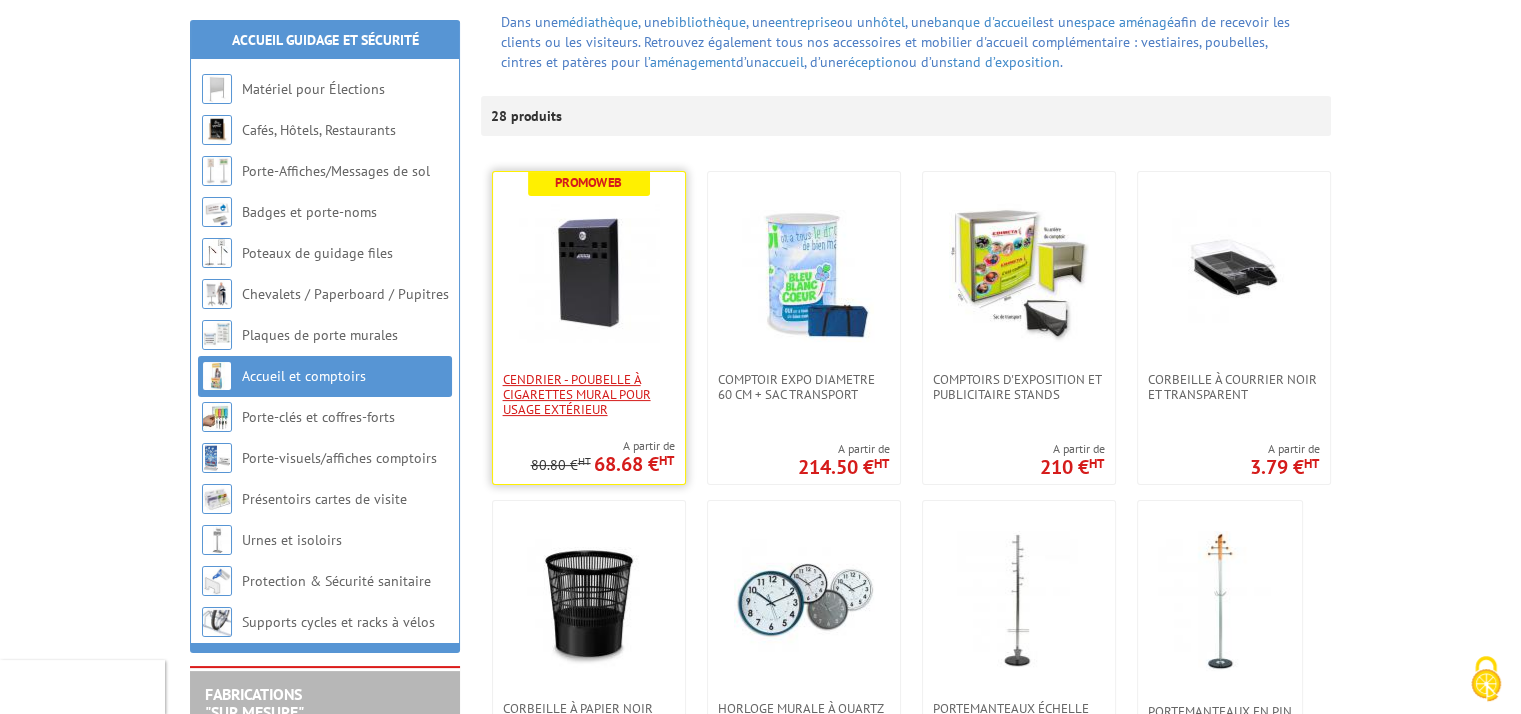 scroll, scrollTop: 300, scrollLeft: 0, axis: vertical 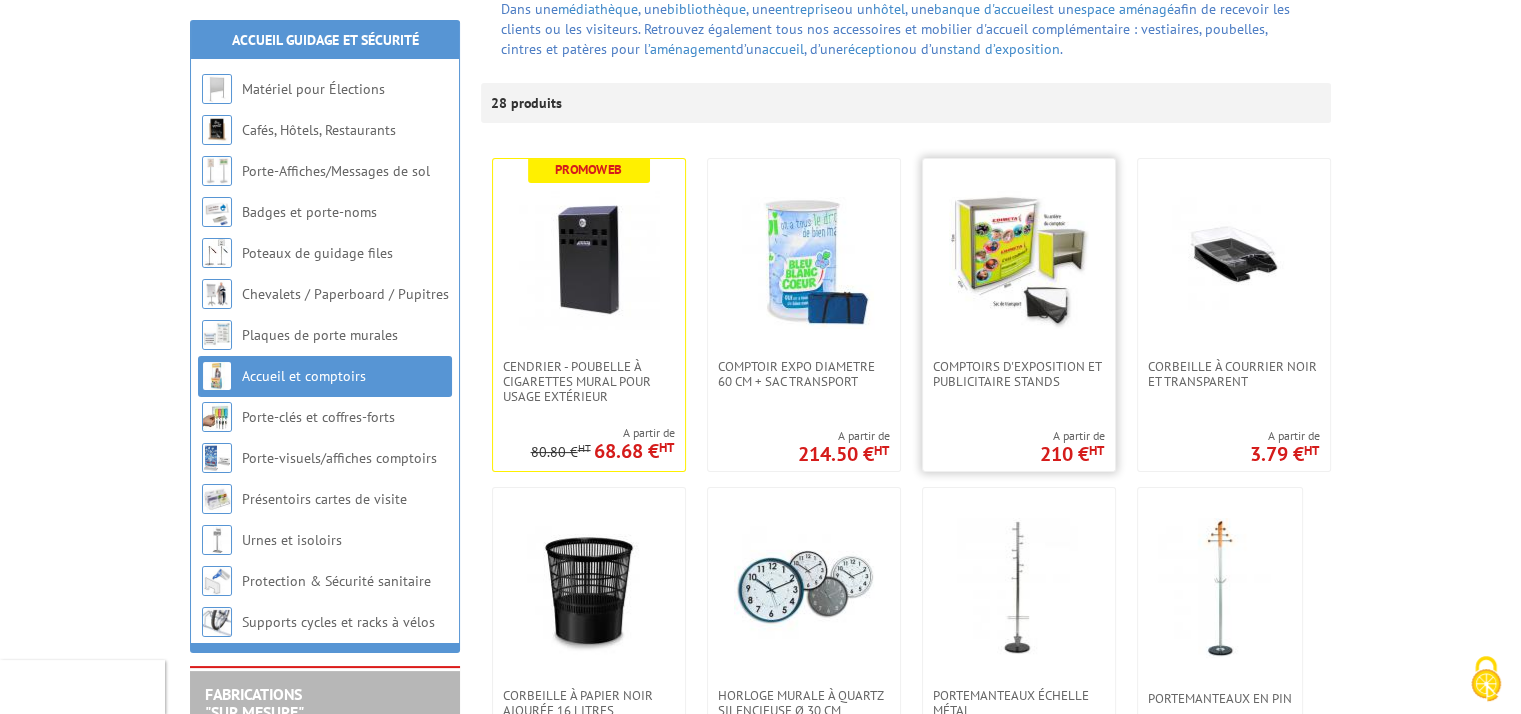 click at bounding box center [1019, 259] 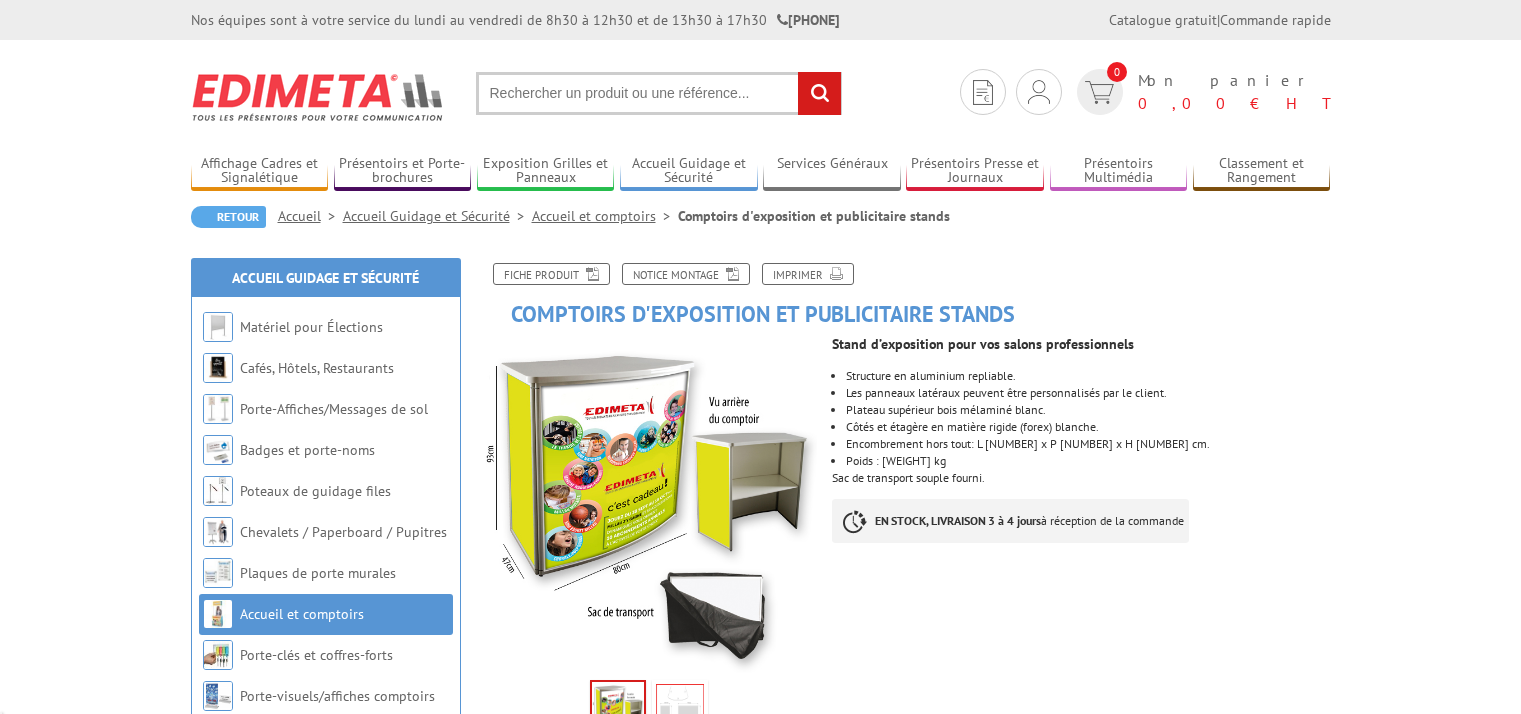 scroll, scrollTop: 0, scrollLeft: 0, axis: both 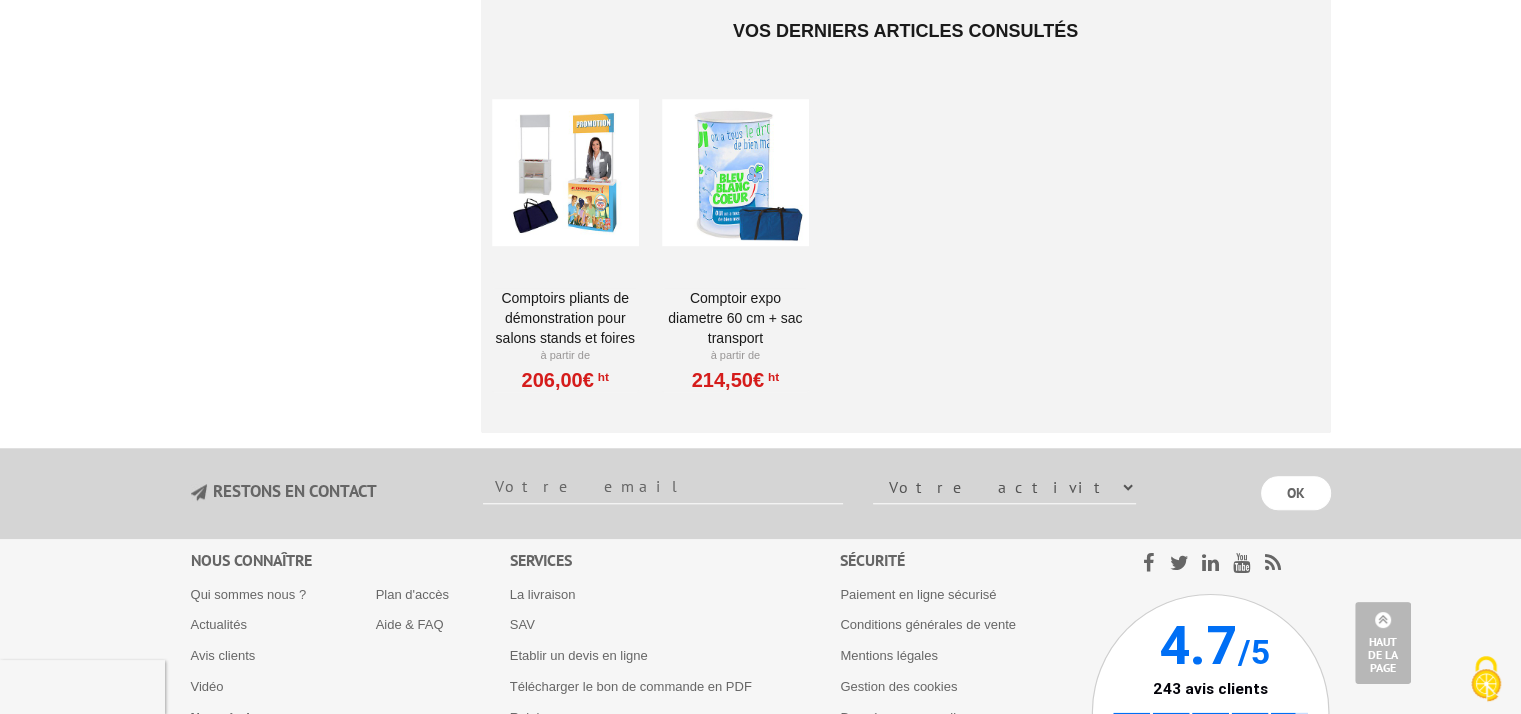 click at bounding box center (735, 173) 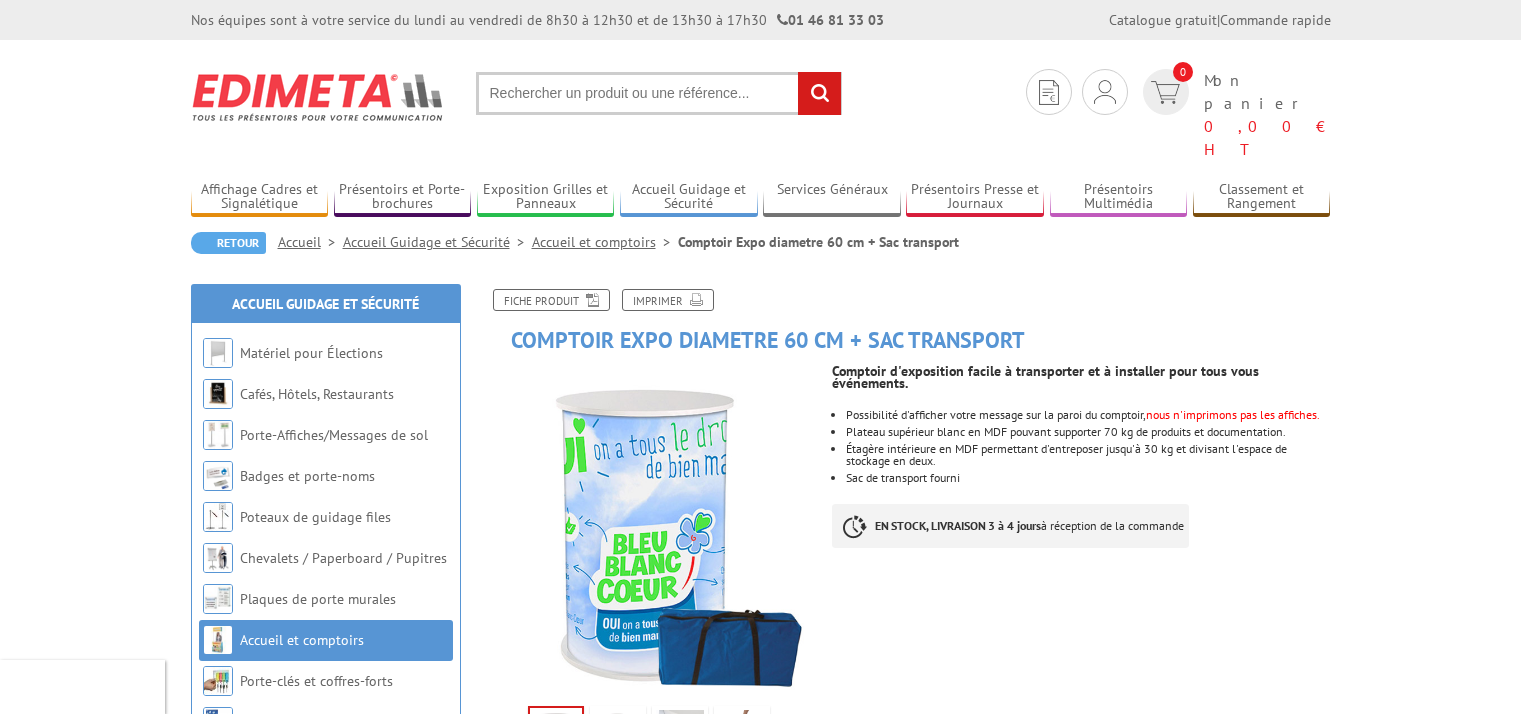 scroll, scrollTop: 0, scrollLeft: 0, axis: both 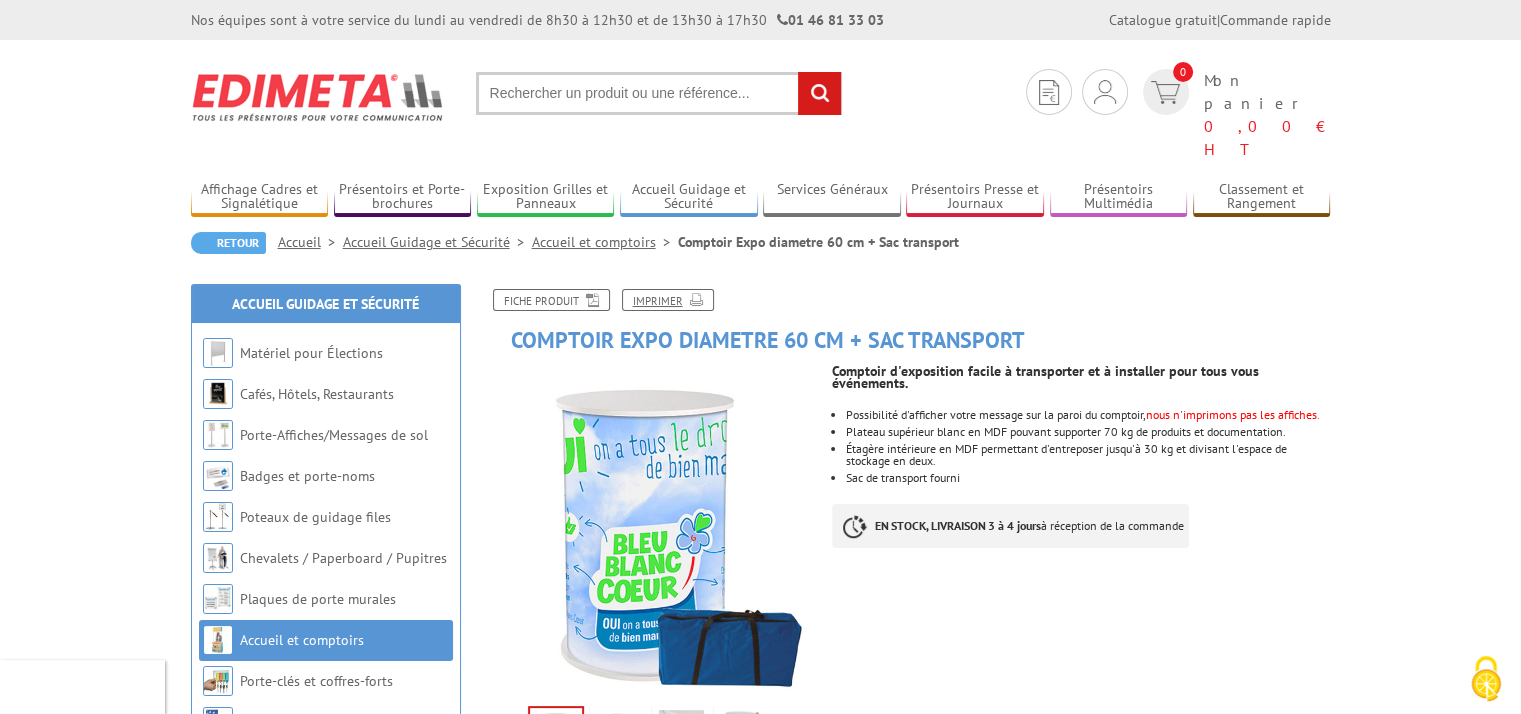 click on "Imprimer" at bounding box center [668, 300] 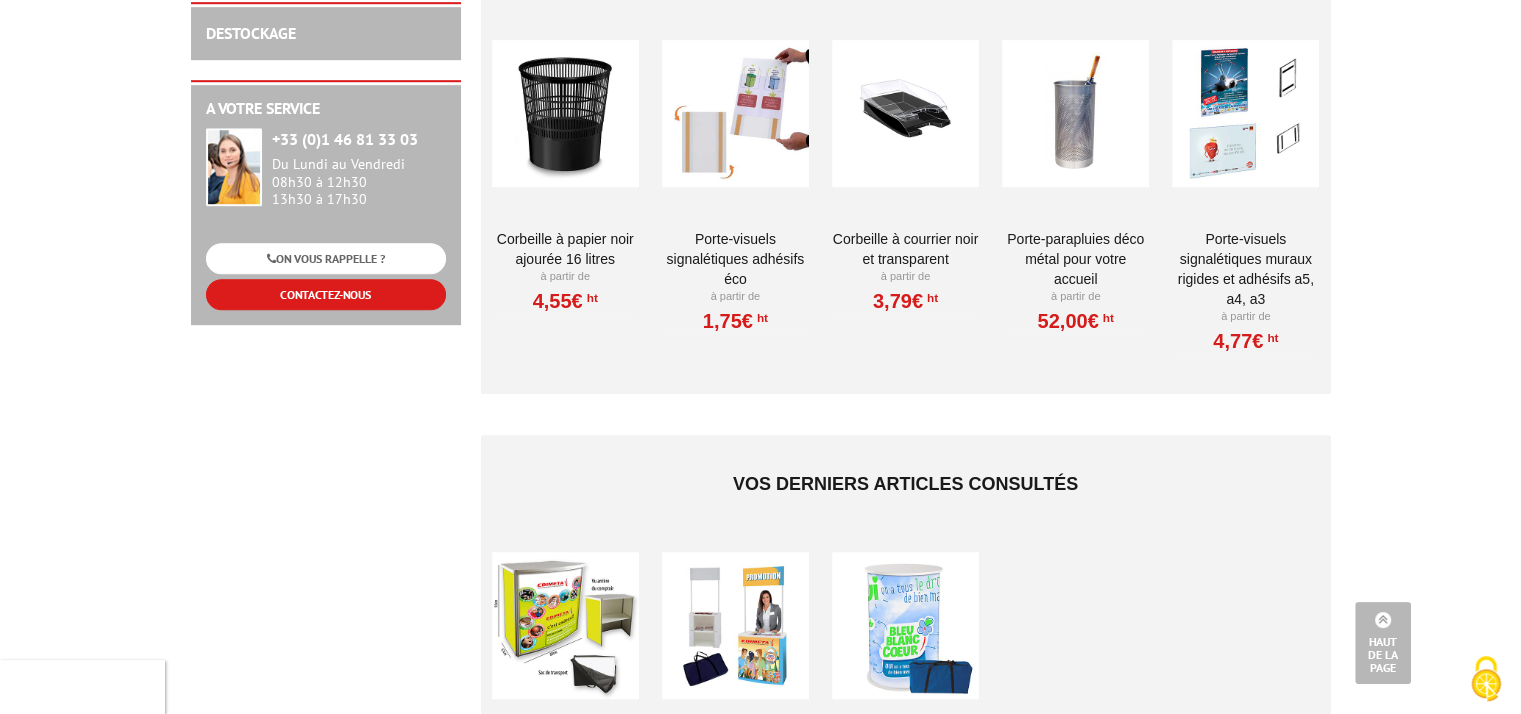 scroll, scrollTop: 900, scrollLeft: 0, axis: vertical 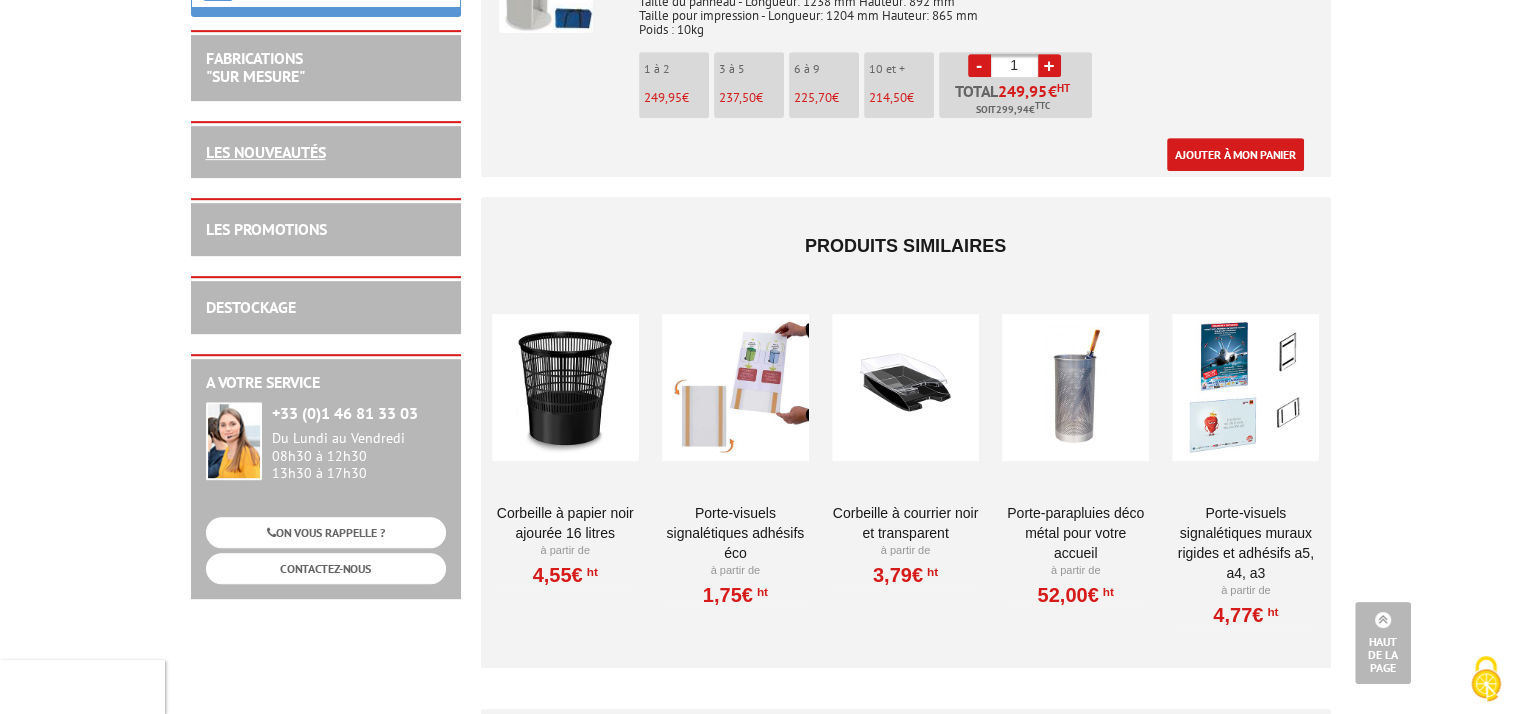 click on "LES NOUVEAUTÉS" at bounding box center (266, 152) 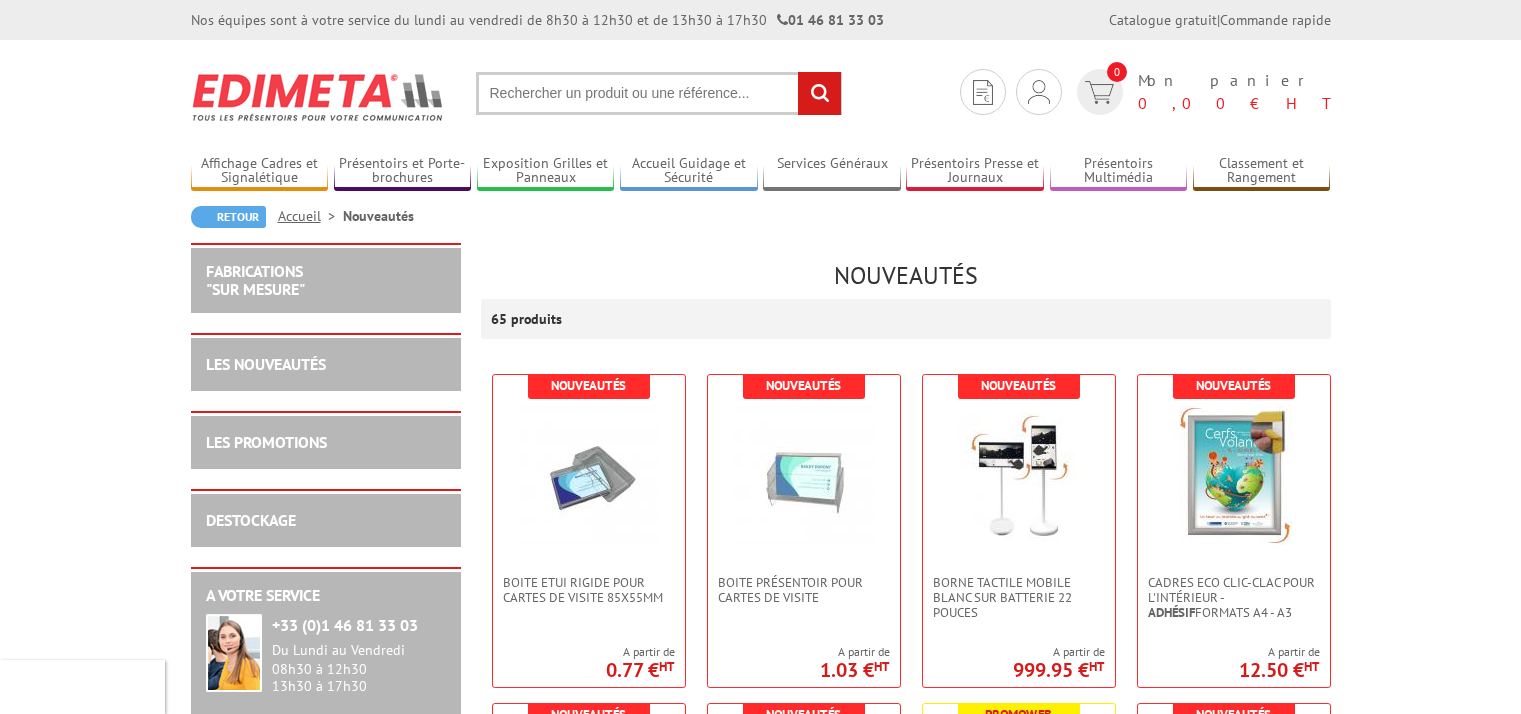 scroll, scrollTop: 0, scrollLeft: 0, axis: both 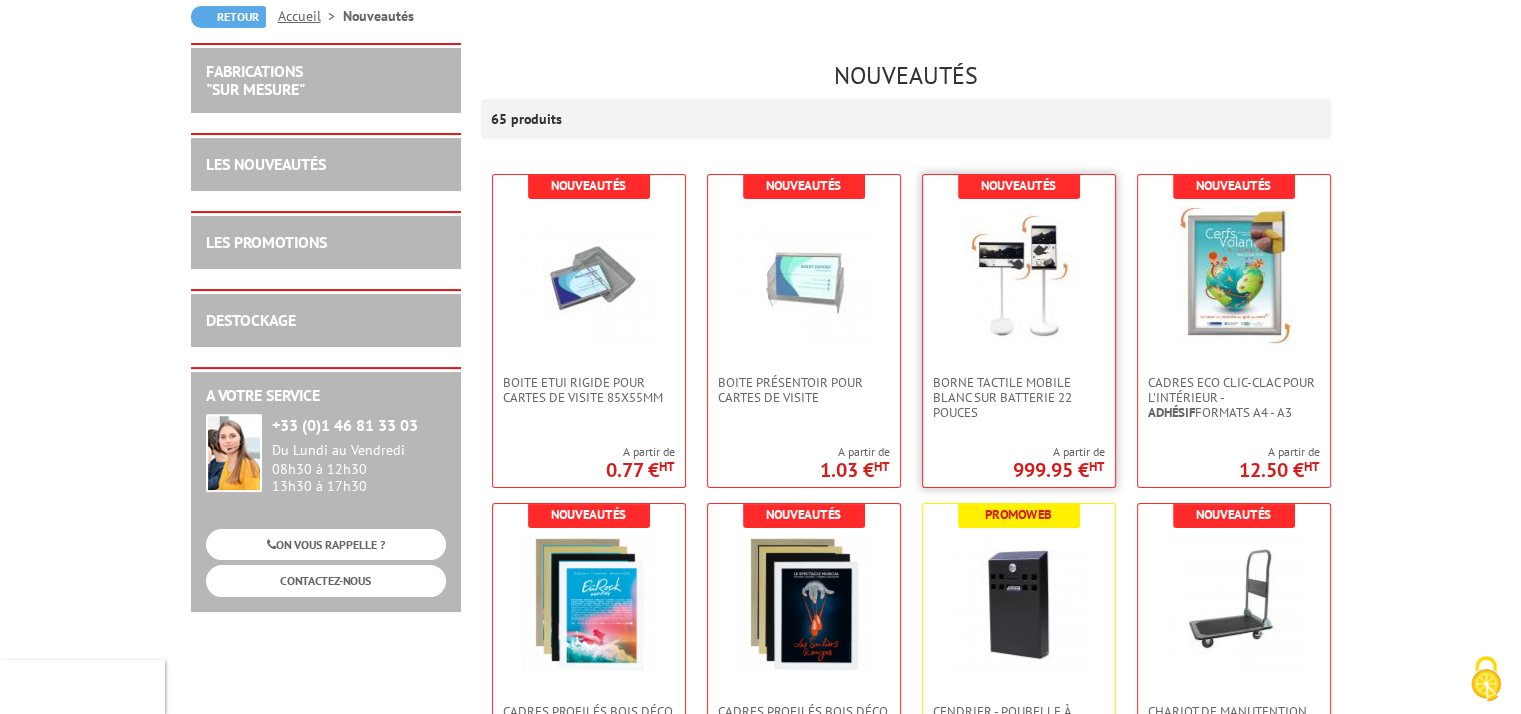 click at bounding box center [1019, 275] 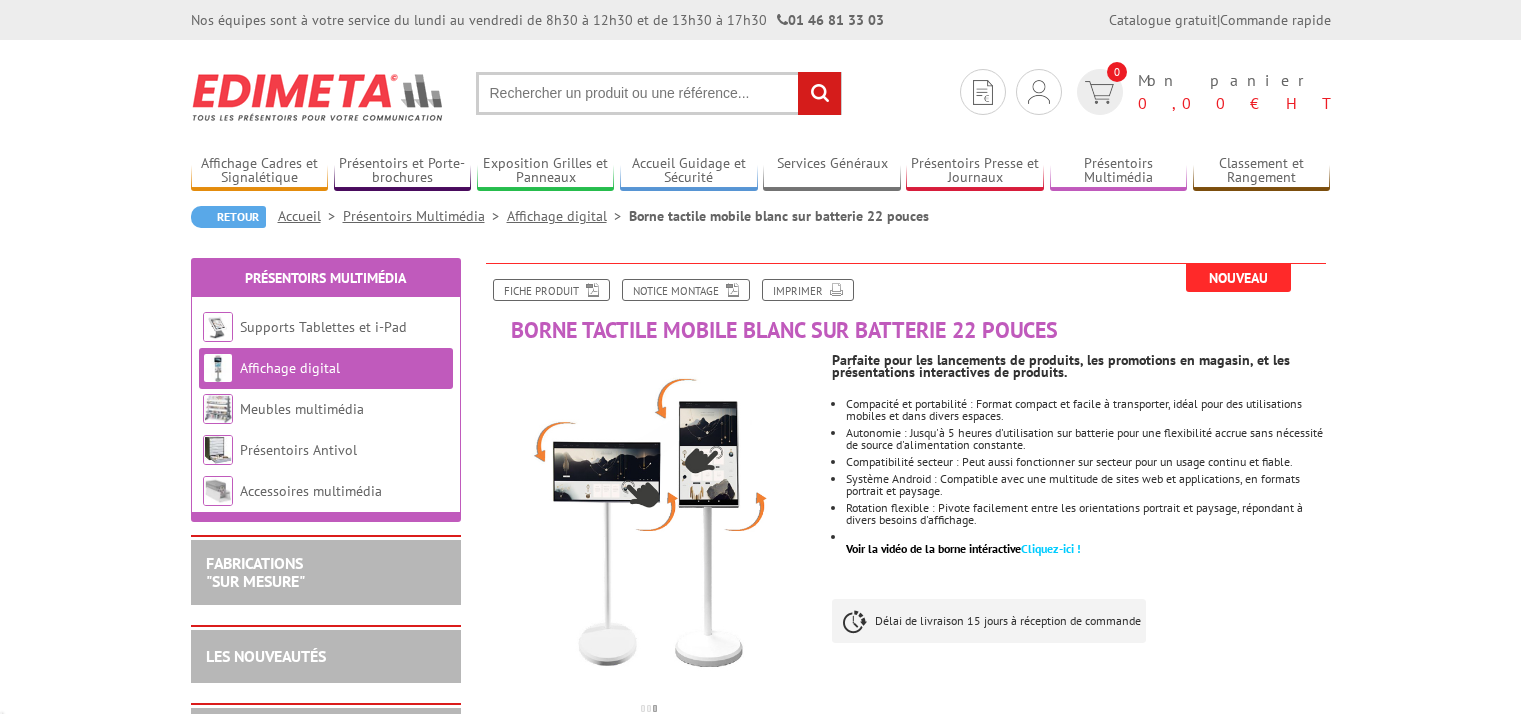 scroll, scrollTop: 0, scrollLeft: 0, axis: both 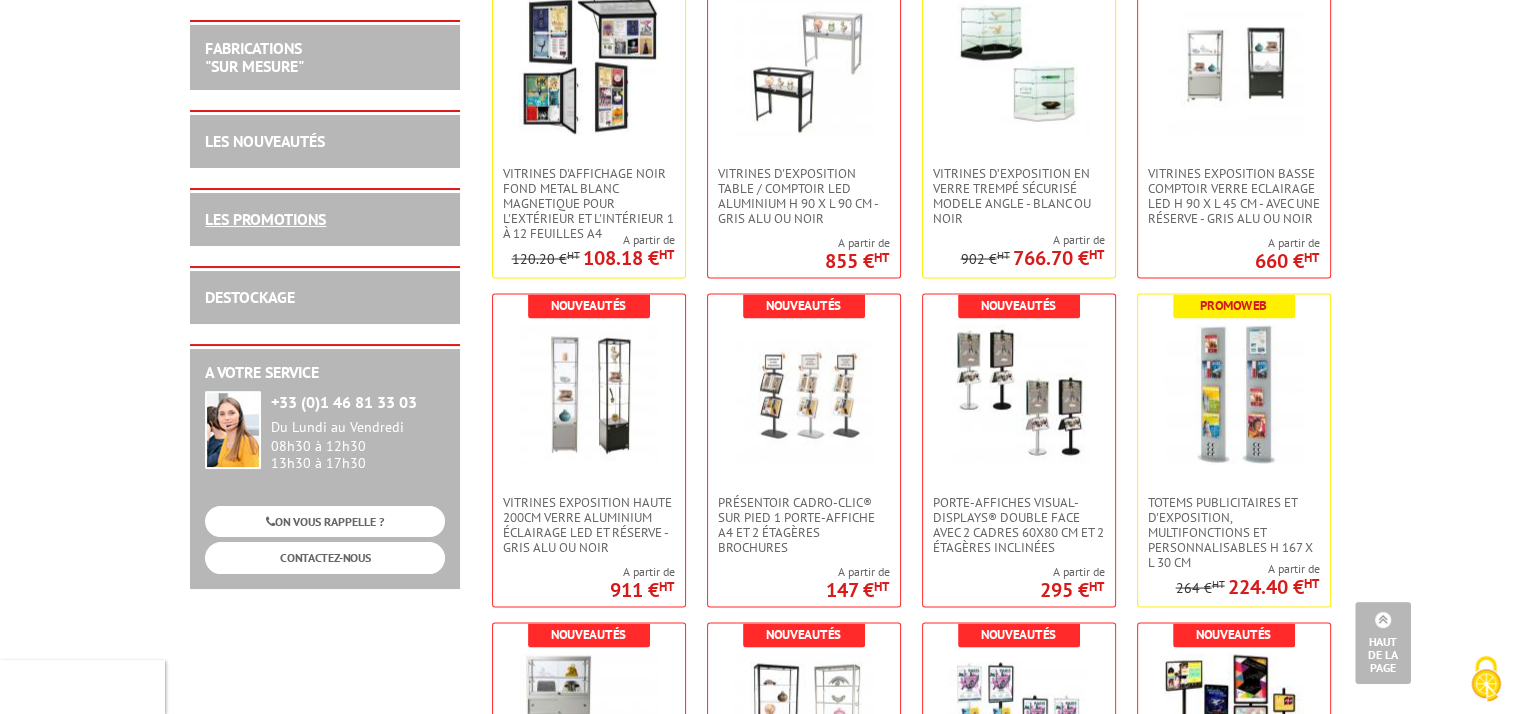 click on "LES PROMOTIONS" at bounding box center [265, 219] 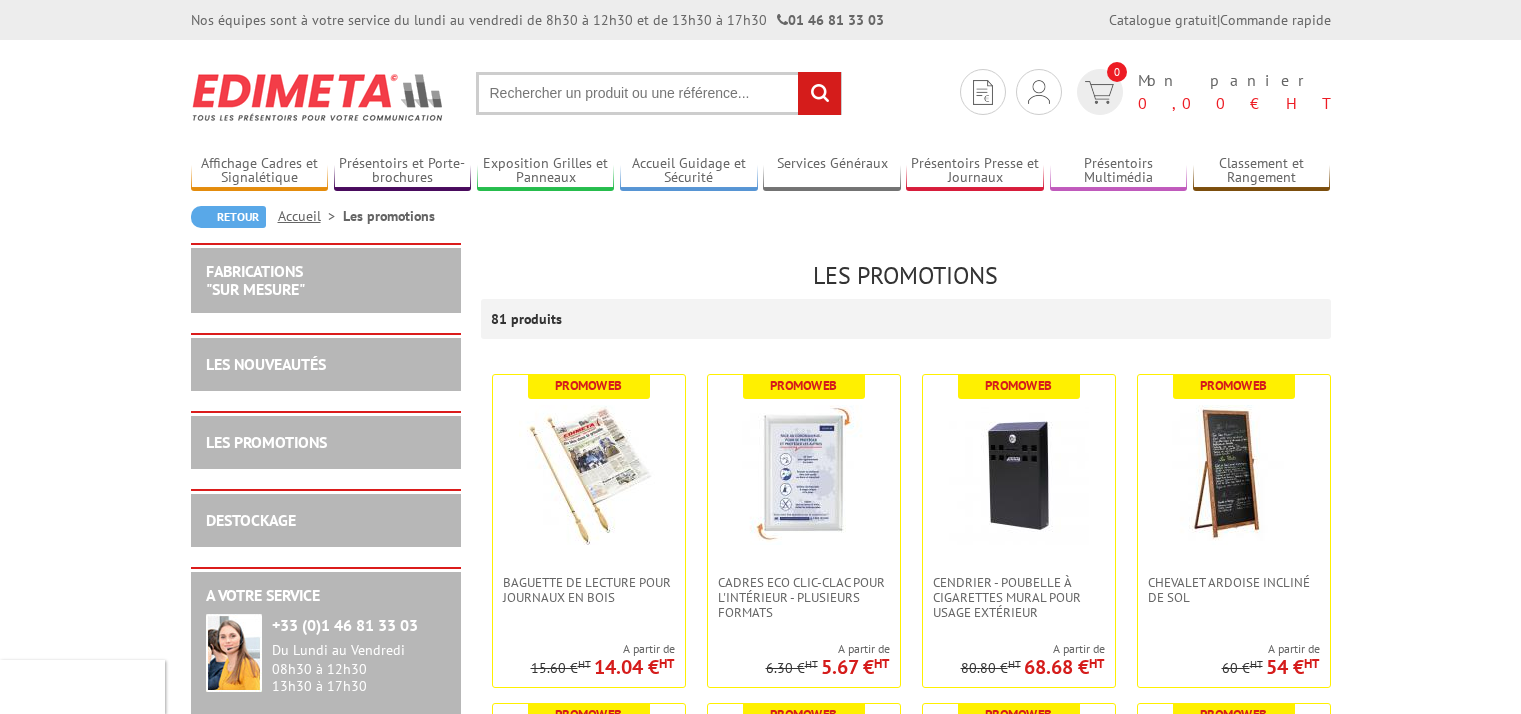 scroll, scrollTop: 0, scrollLeft: 0, axis: both 